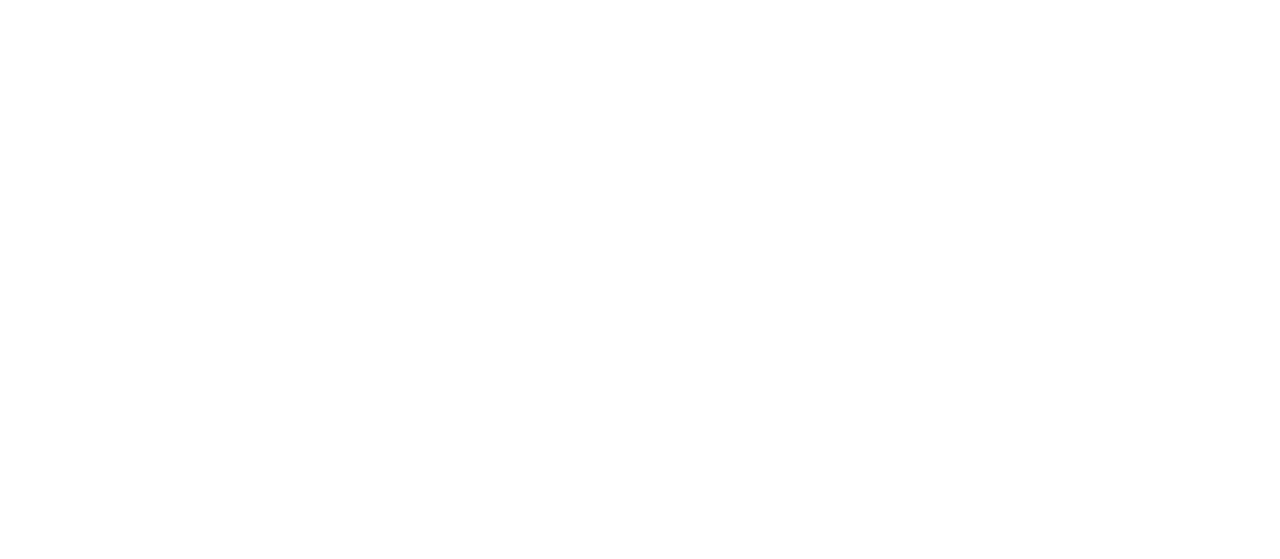 scroll, scrollTop: 0, scrollLeft: 0, axis: both 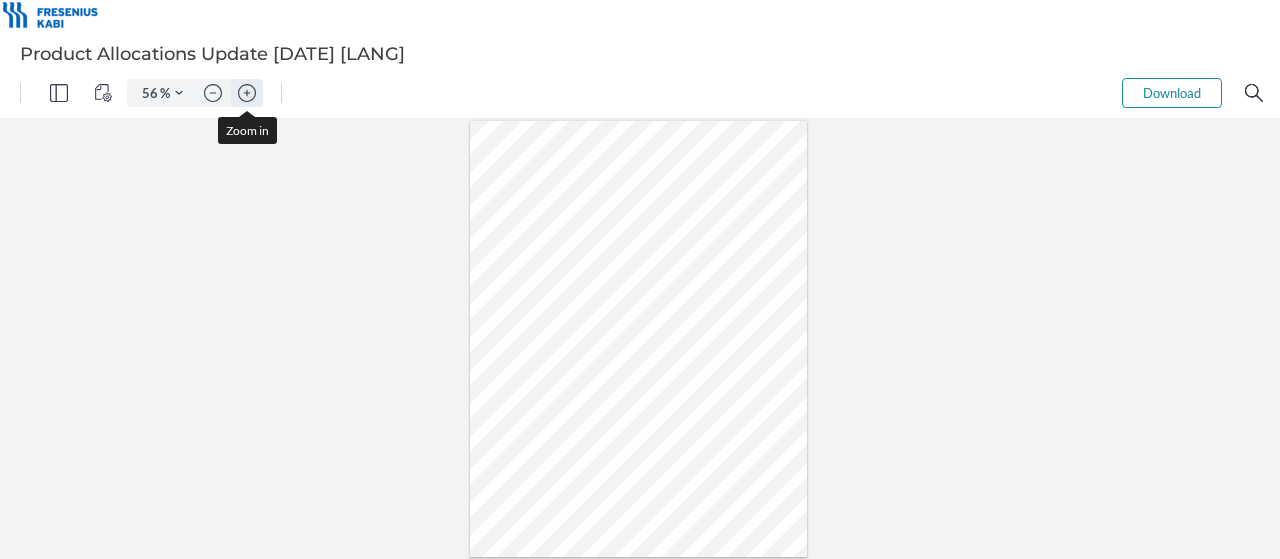 click at bounding box center [247, 93] 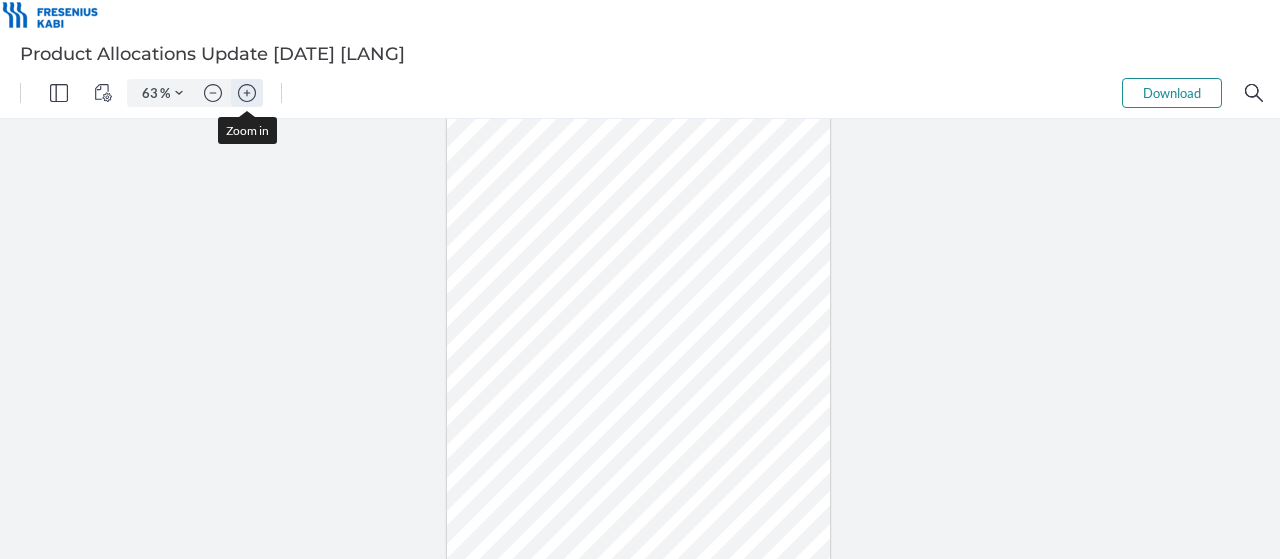 click at bounding box center (247, 93) 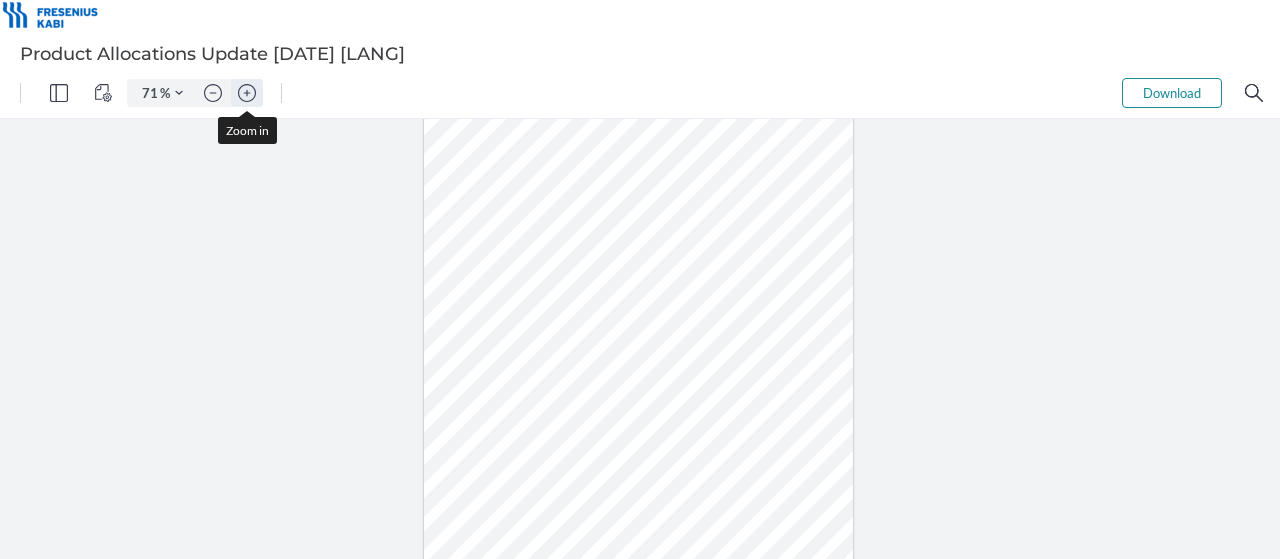 click at bounding box center (247, 93) 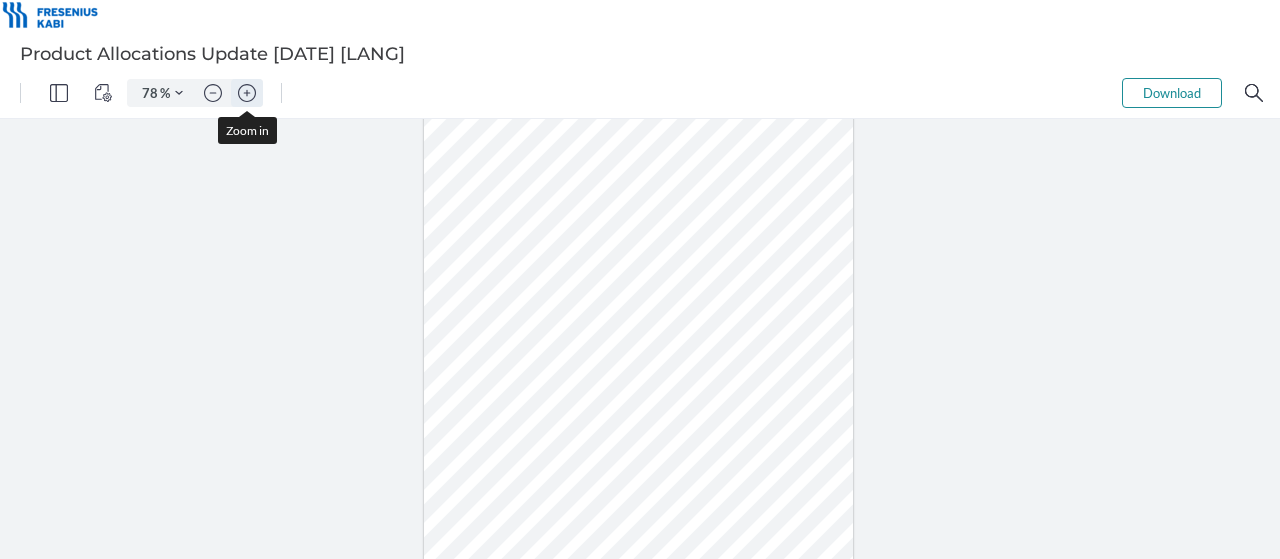 click at bounding box center (247, 93) 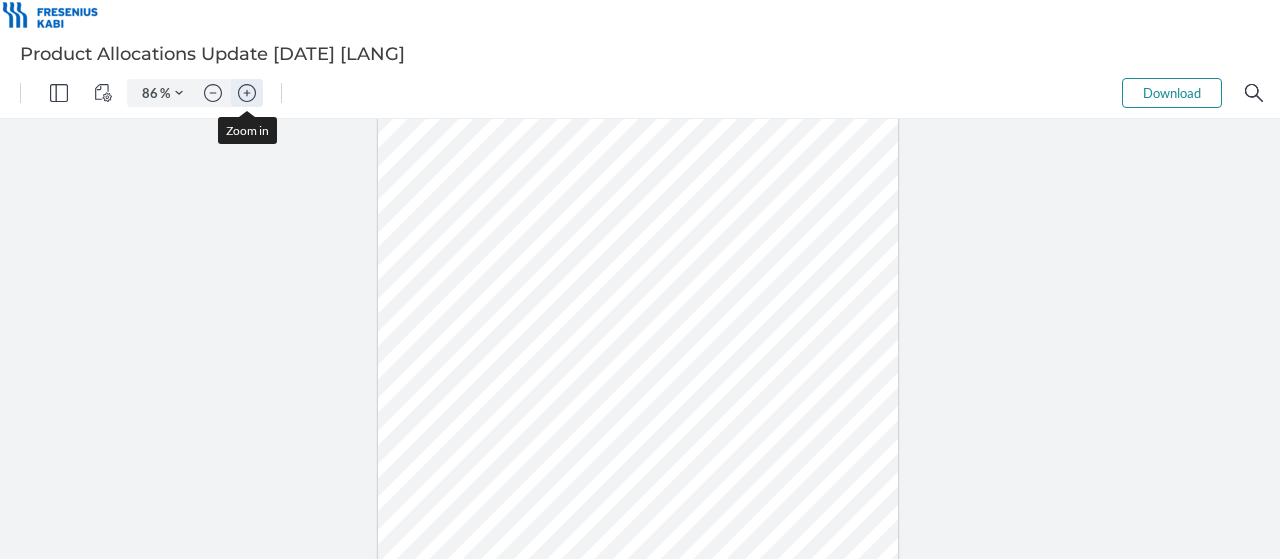 click at bounding box center [247, 93] 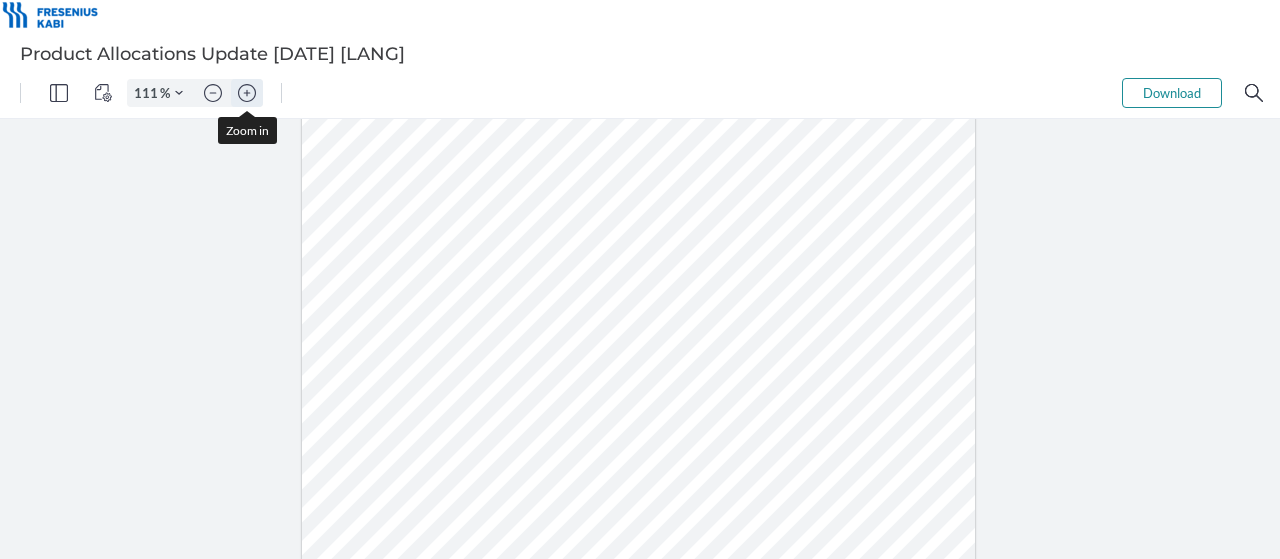 click at bounding box center [247, 93] 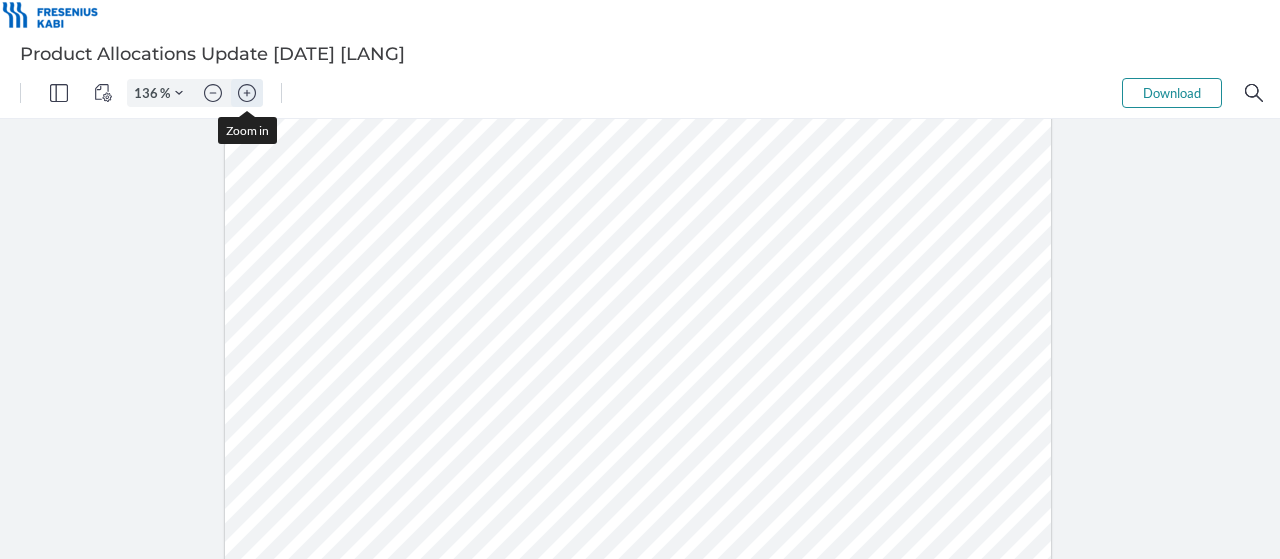 scroll, scrollTop: 284, scrollLeft: 0, axis: vertical 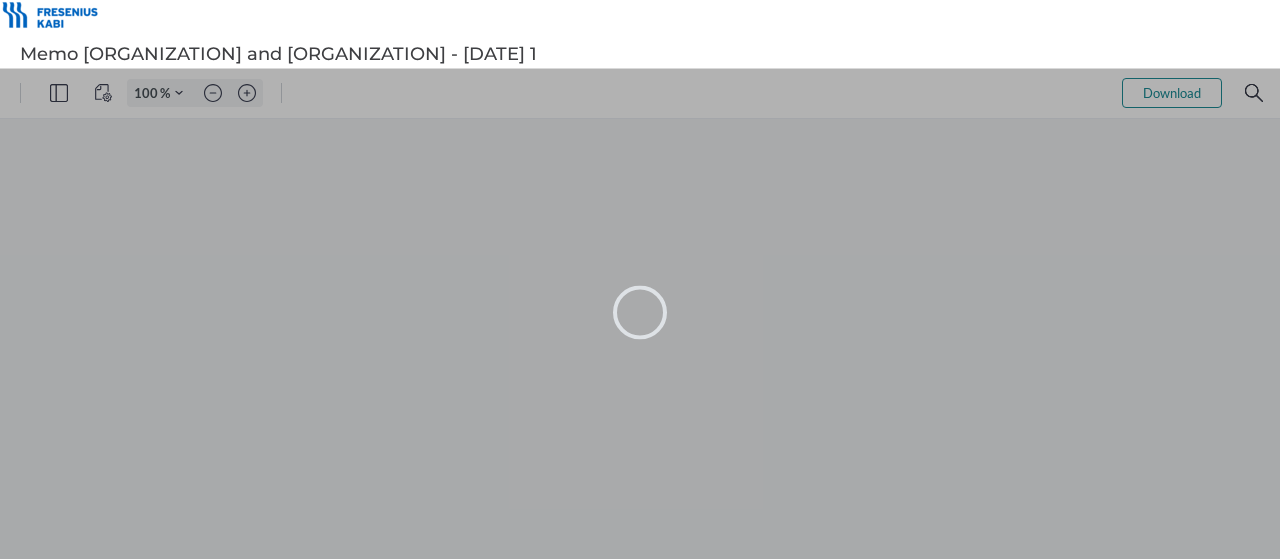 type on "56" 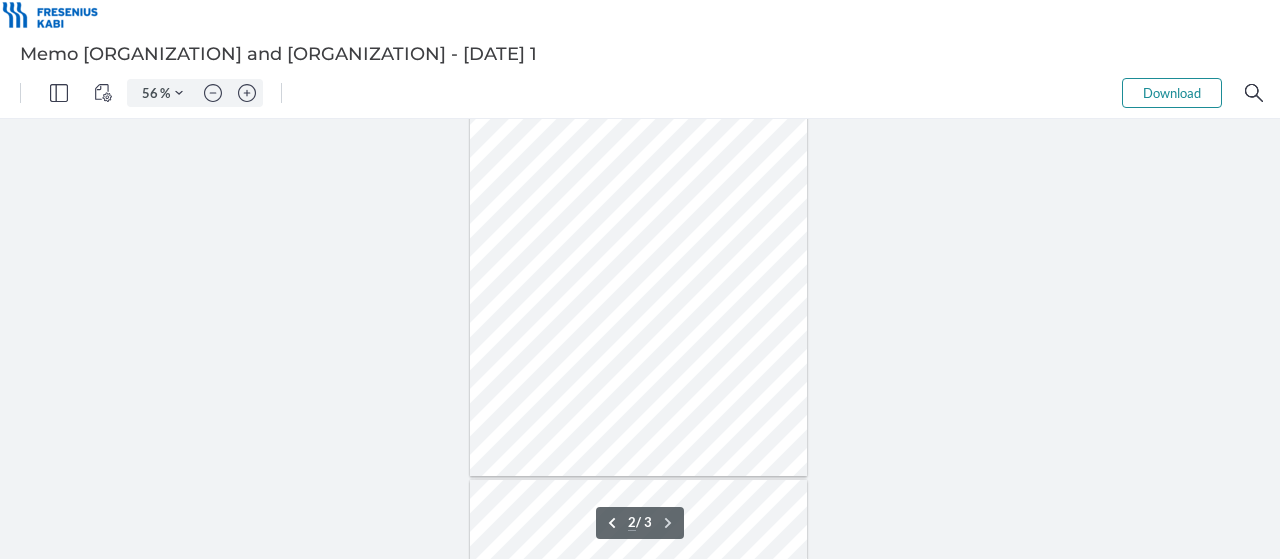 type on "1" 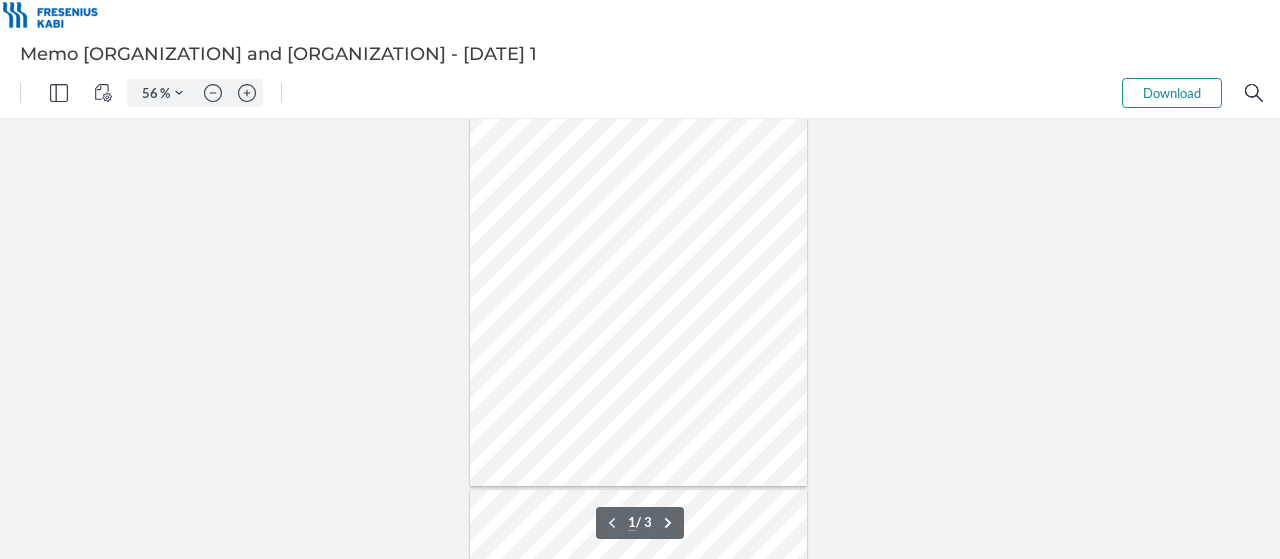 scroll, scrollTop: 0, scrollLeft: 0, axis: both 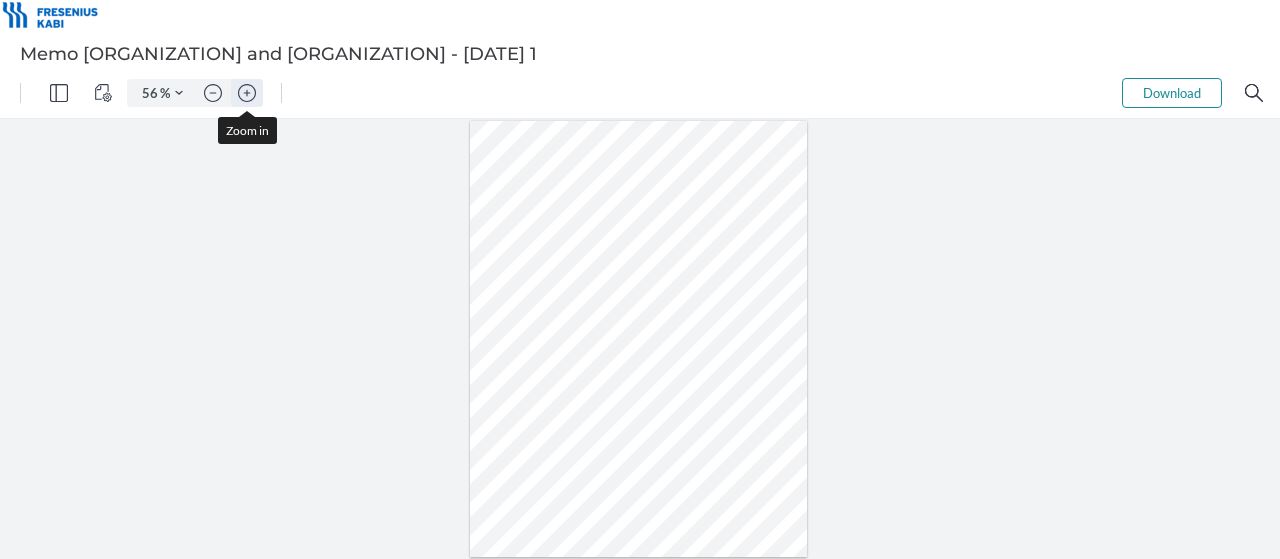 click at bounding box center [247, 93] 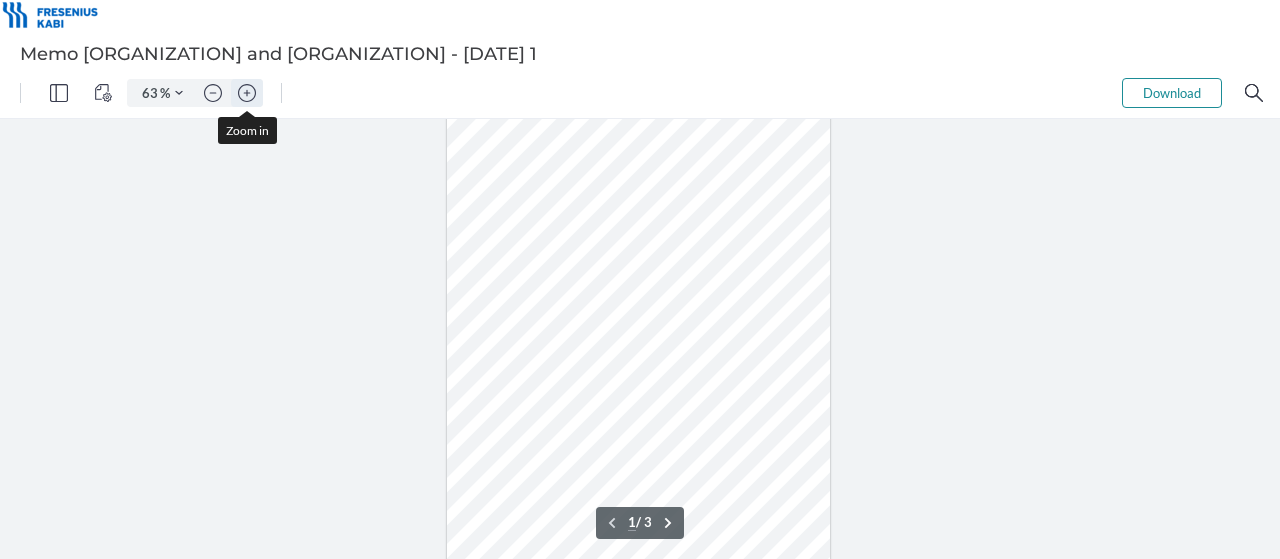 click at bounding box center (247, 93) 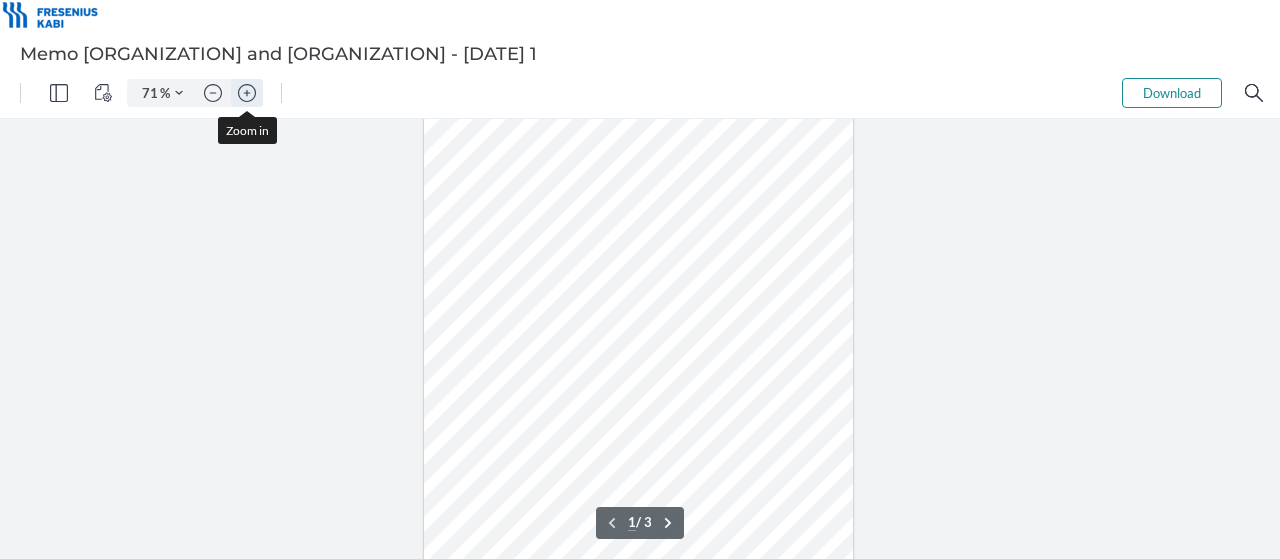 click at bounding box center (247, 93) 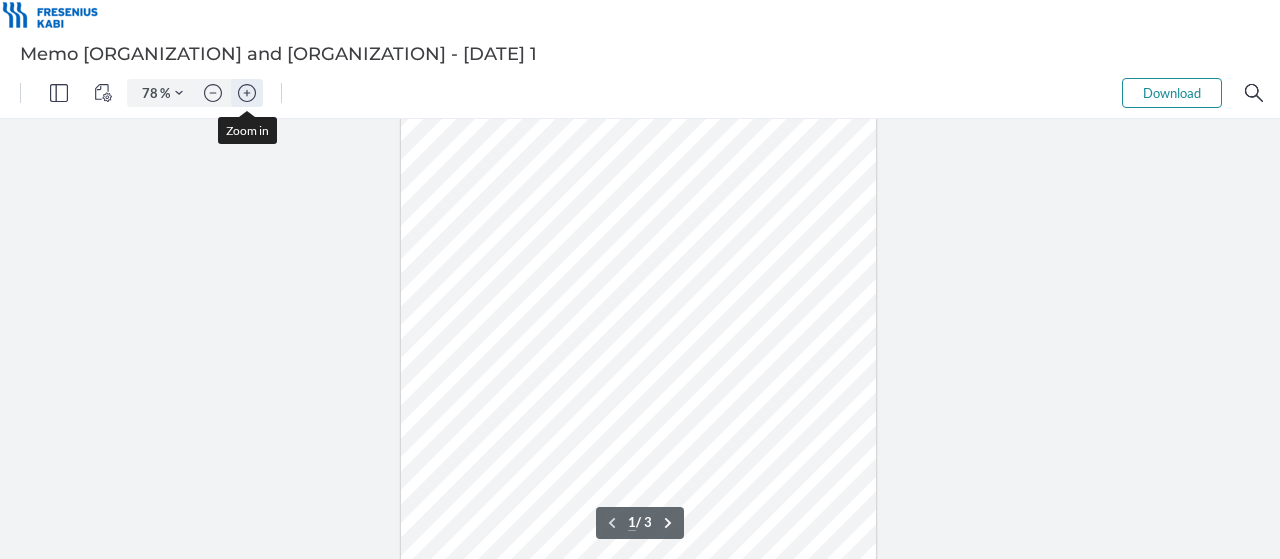 click at bounding box center (247, 93) 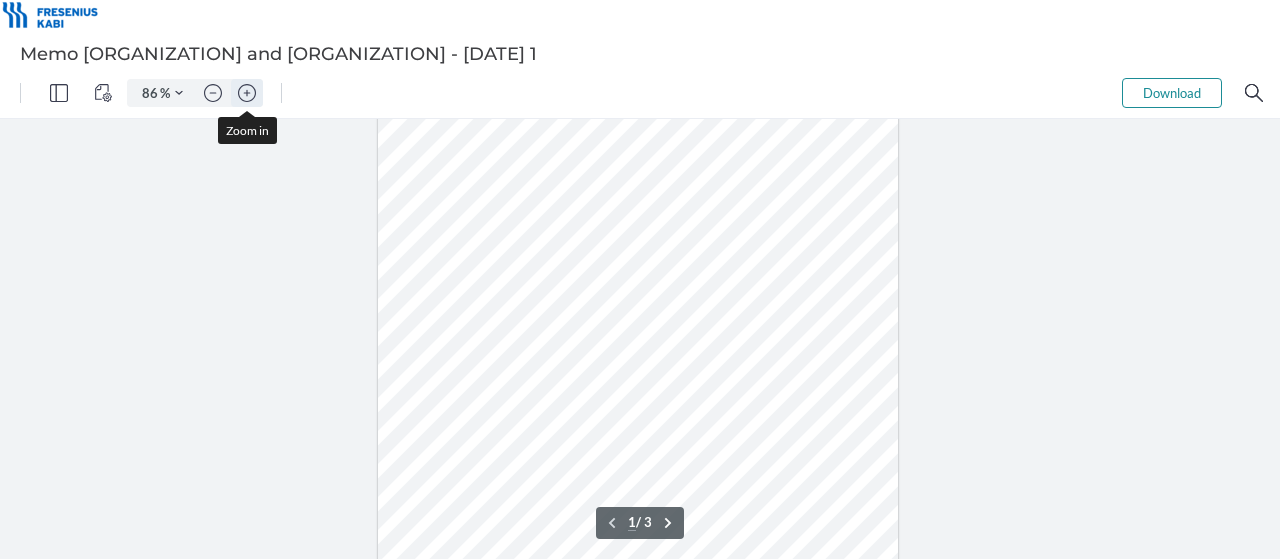 click at bounding box center (247, 93) 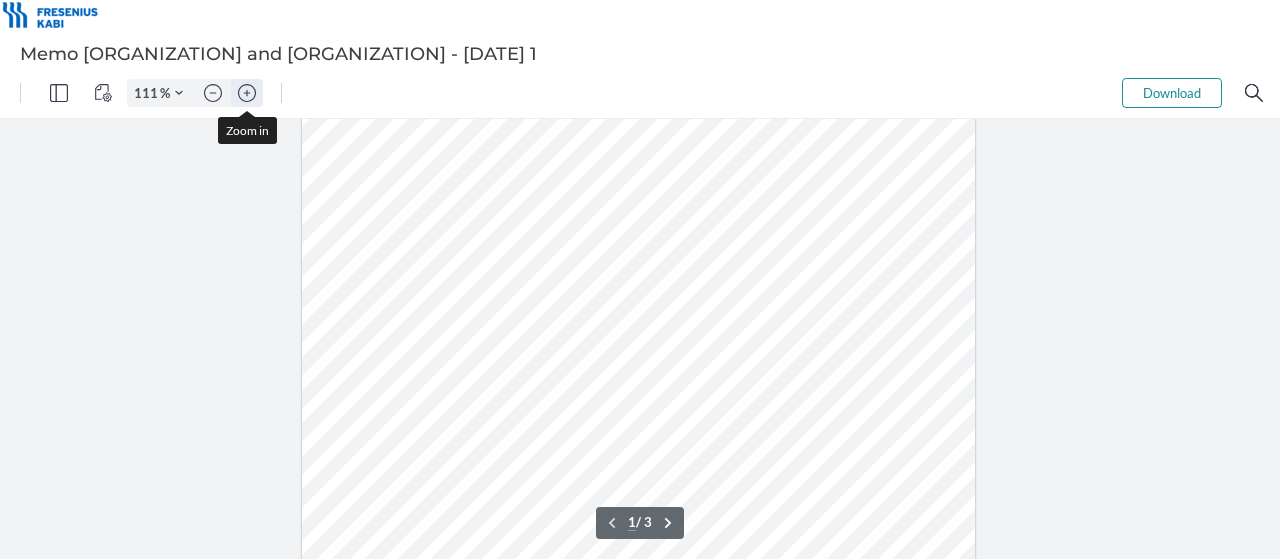 click at bounding box center [247, 93] 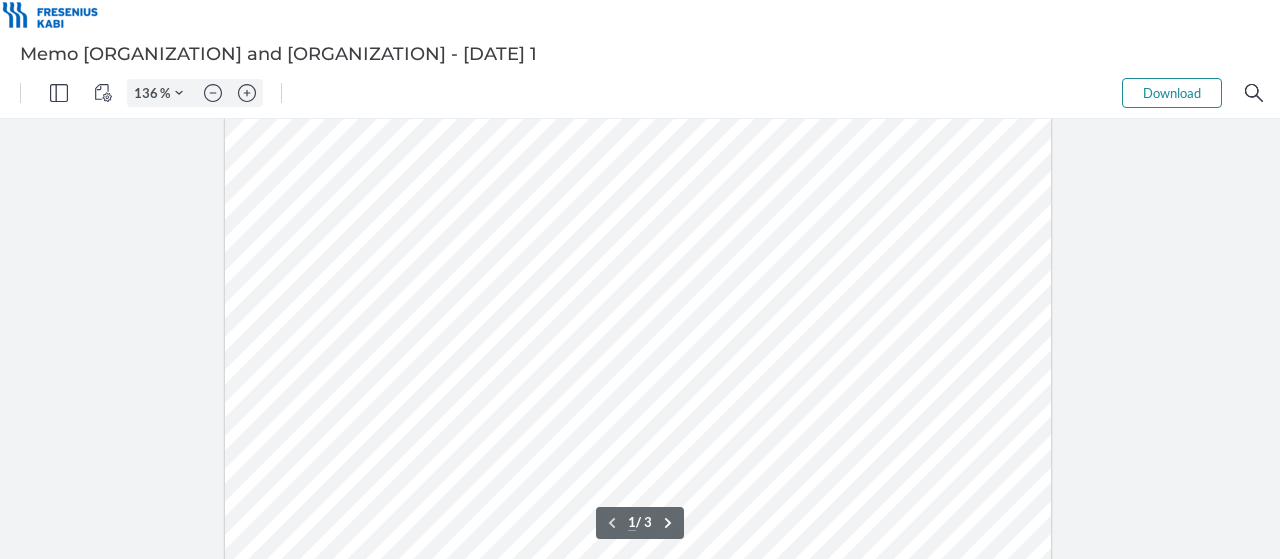scroll, scrollTop: 500, scrollLeft: 0, axis: vertical 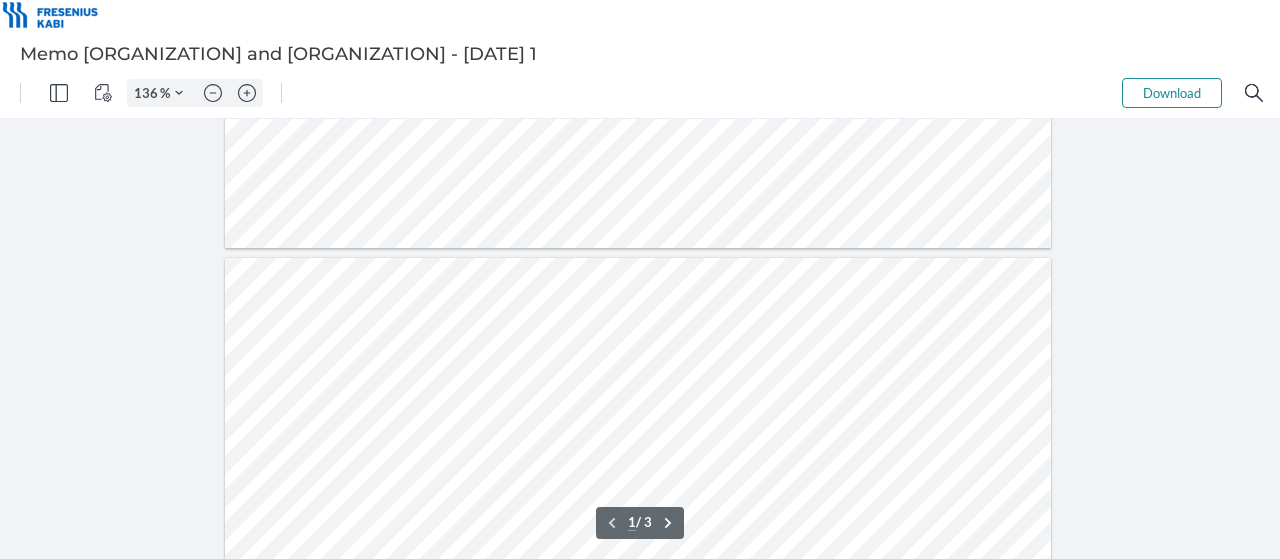 type on "2" 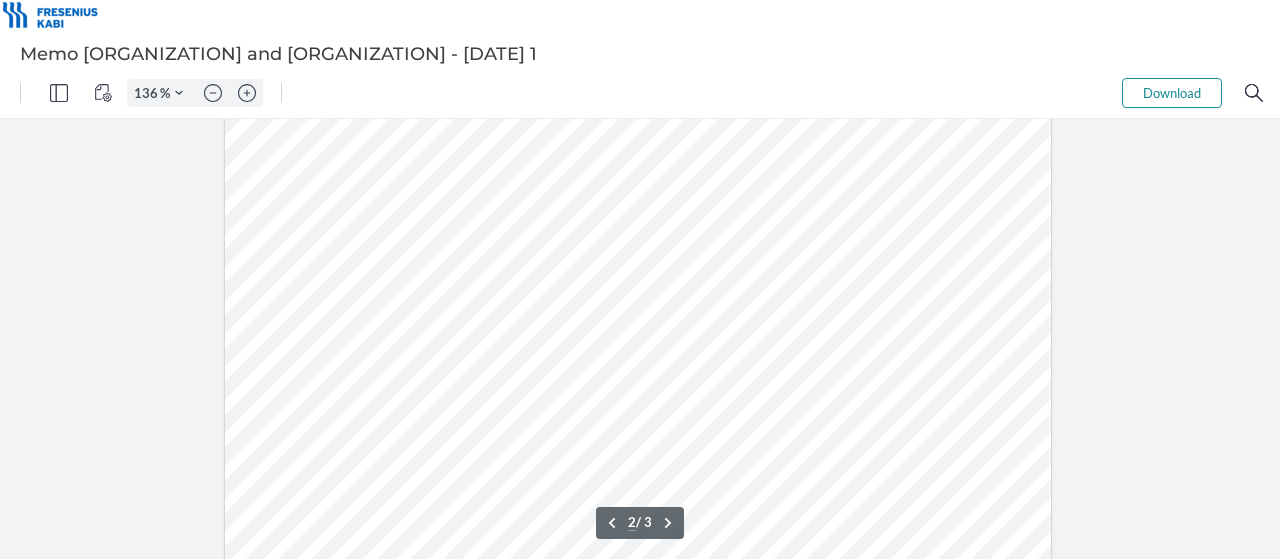 scroll, scrollTop: 1200, scrollLeft: 0, axis: vertical 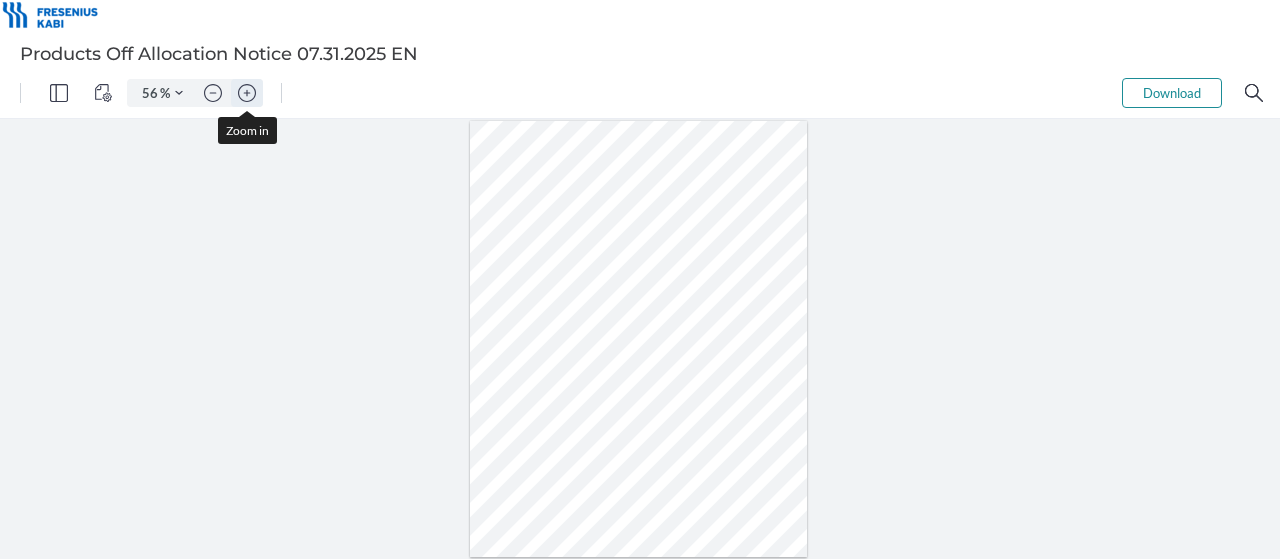 click at bounding box center [247, 93] 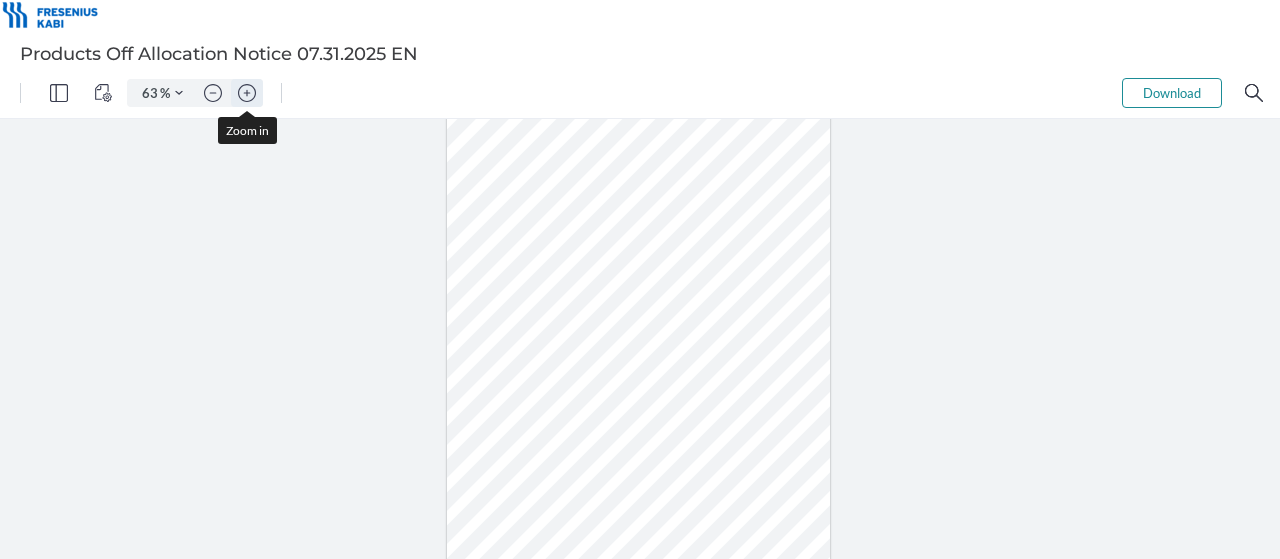 click at bounding box center [247, 93] 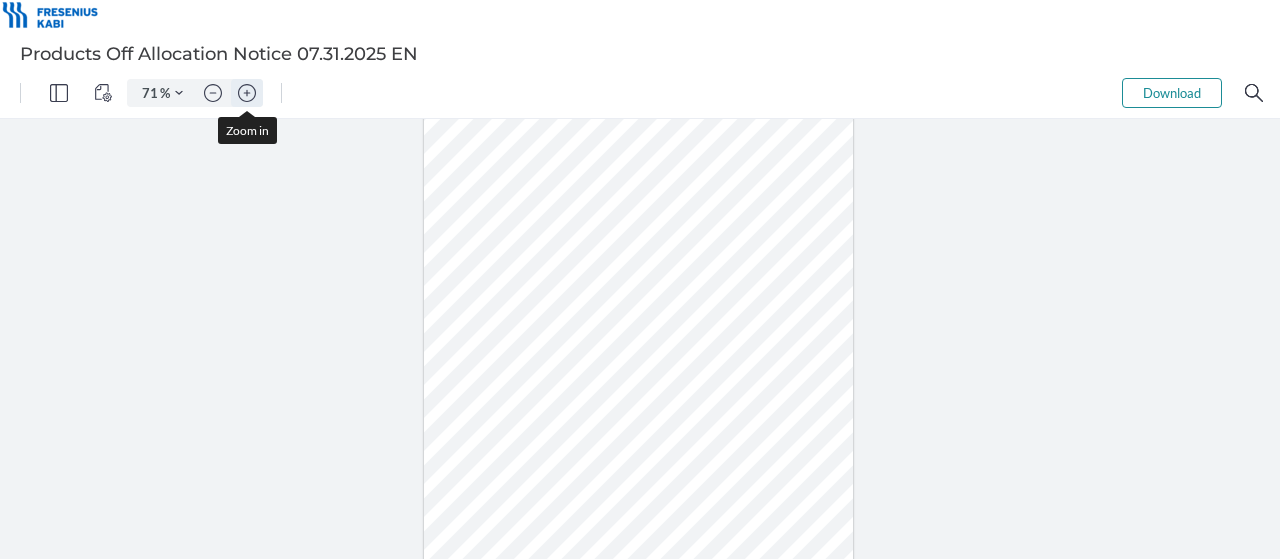 click at bounding box center (247, 93) 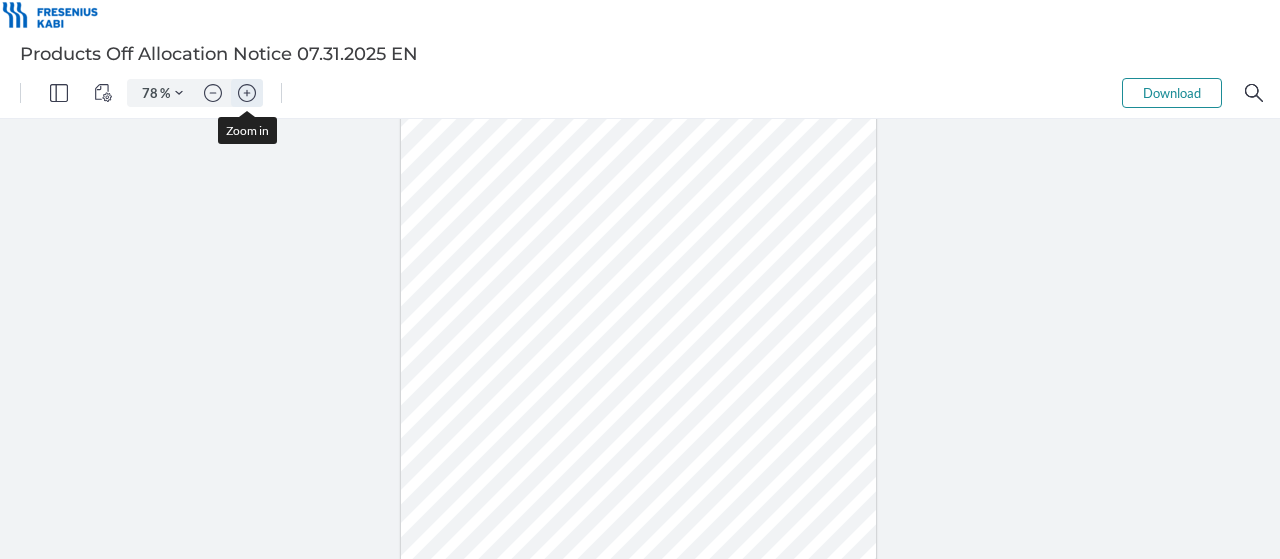 click at bounding box center [247, 93] 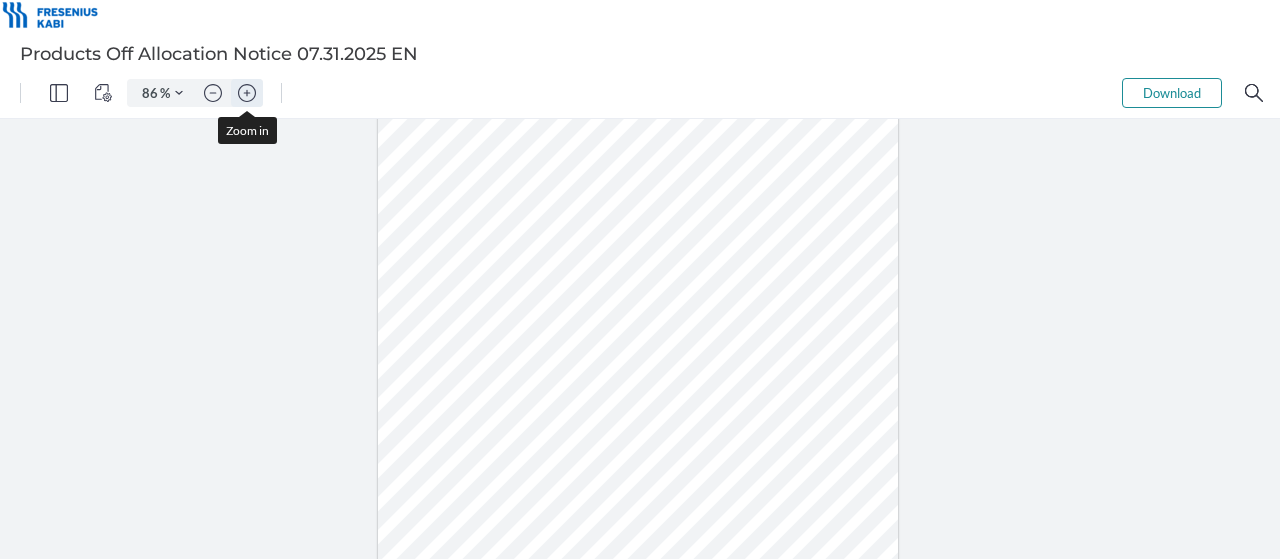 click at bounding box center (247, 93) 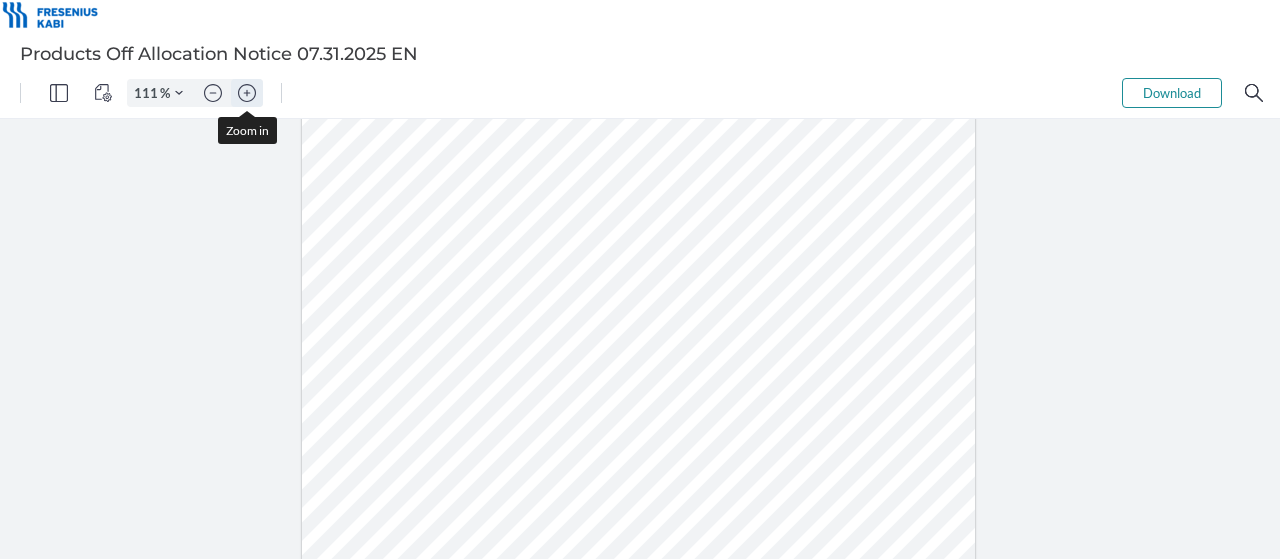 click at bounding box center (247, 93) 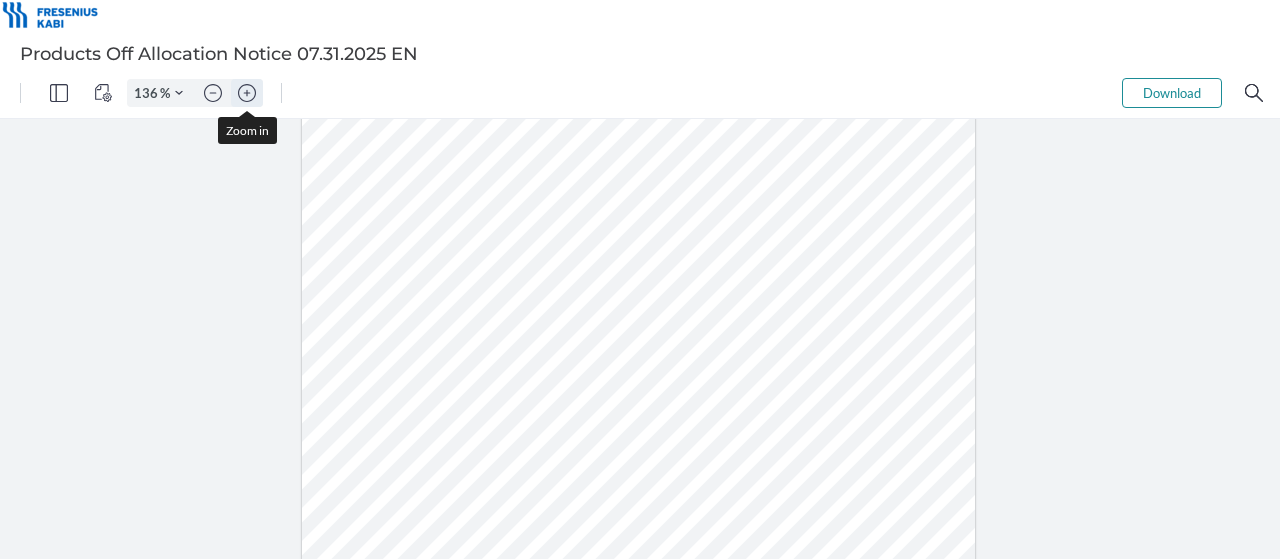 scroll, scrollTop: 284, scrollLeft: 0, axis: vertical 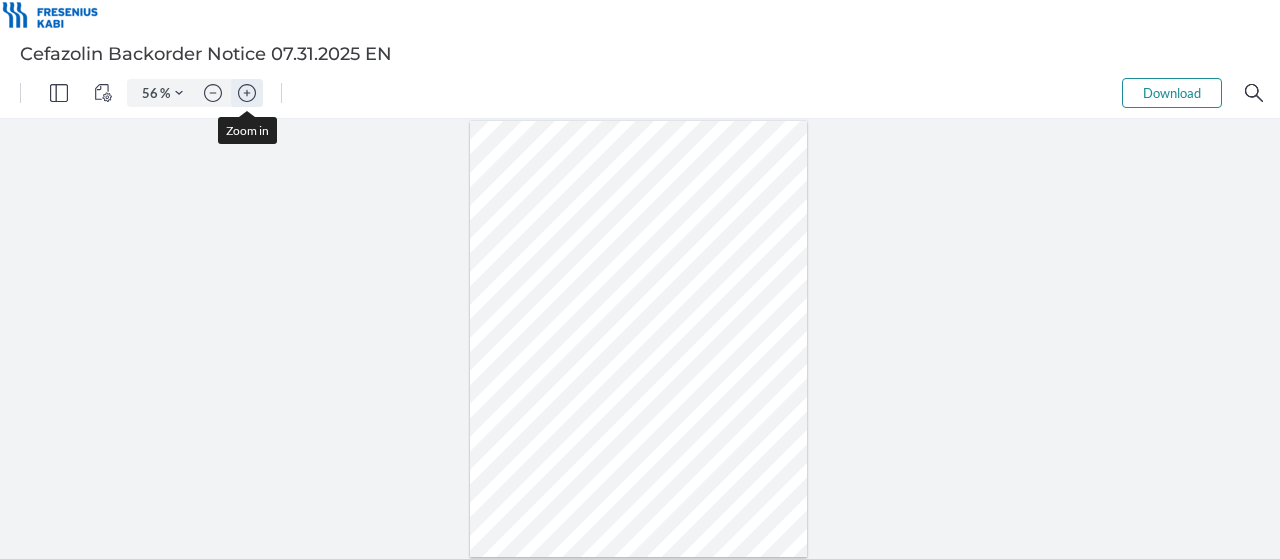 click at bounding box center (247, 93) 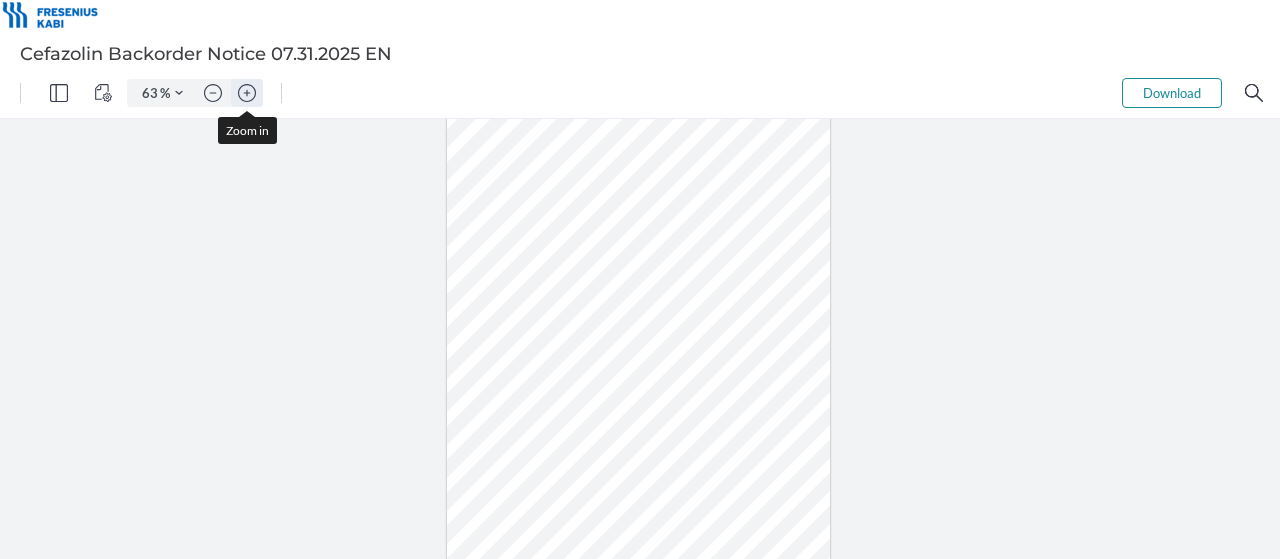 click at bounding box center [247, 93] 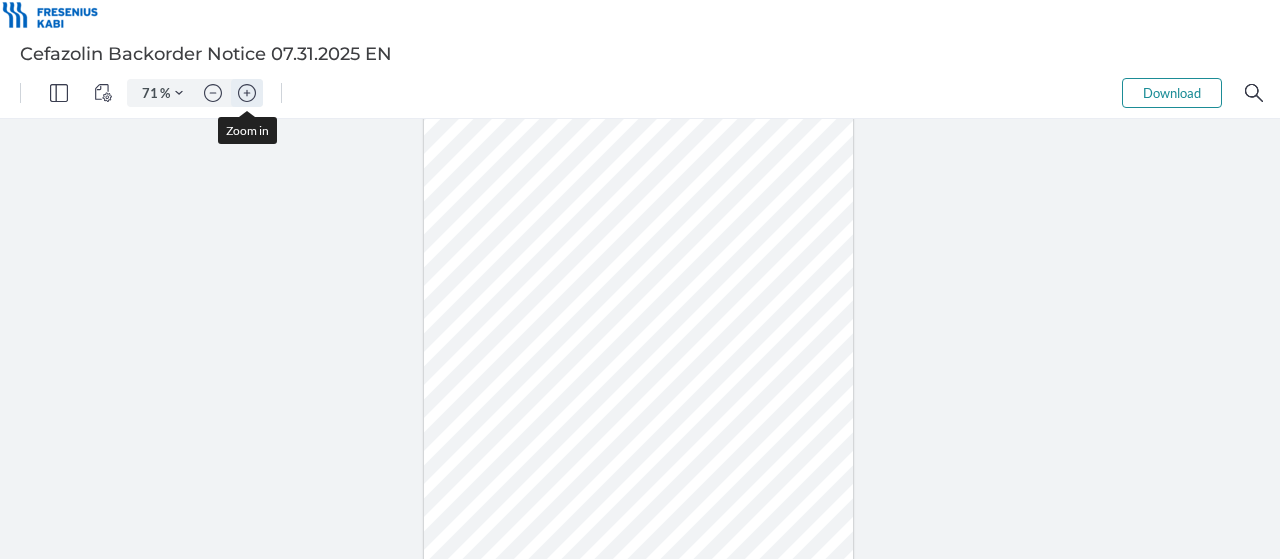 click at bounding box center [247, 93] 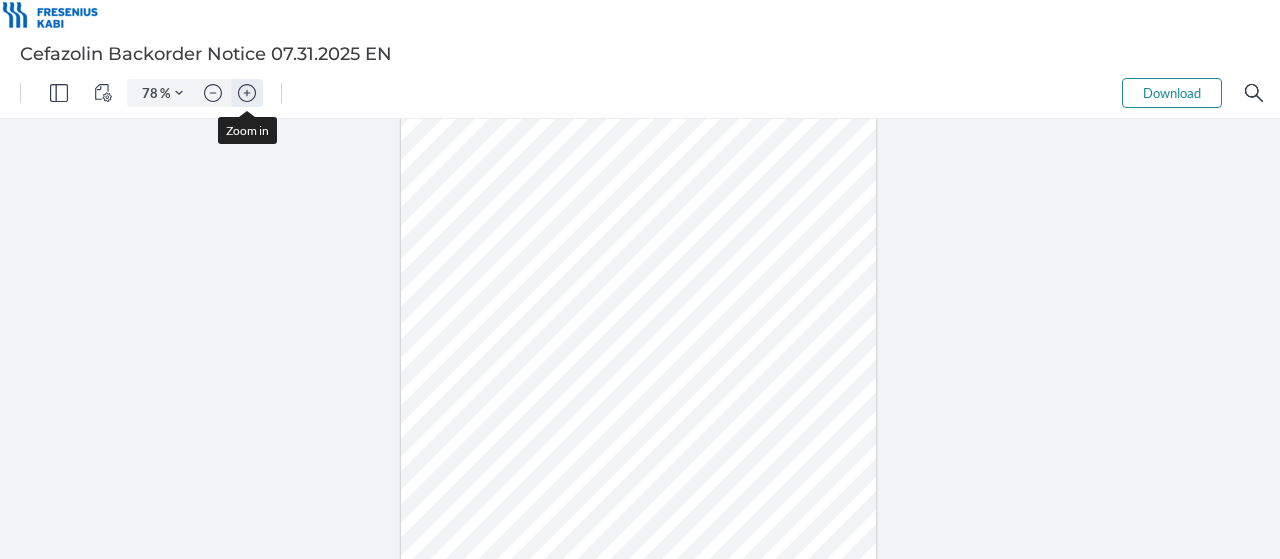 click at bounding box center (247, 93) 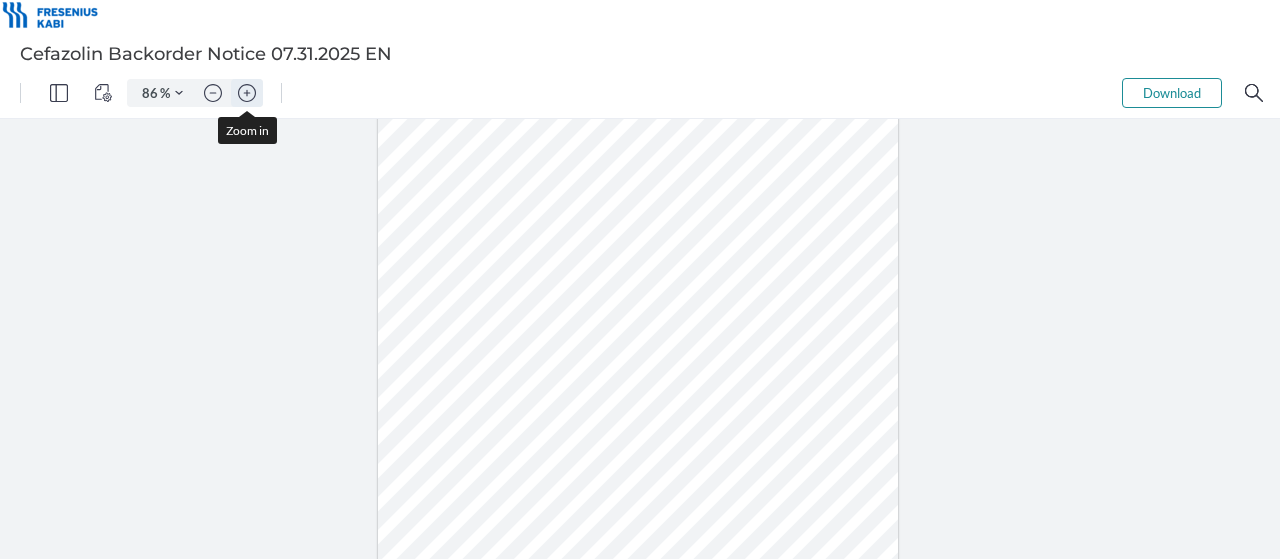 click at bounding box center [247, 93] 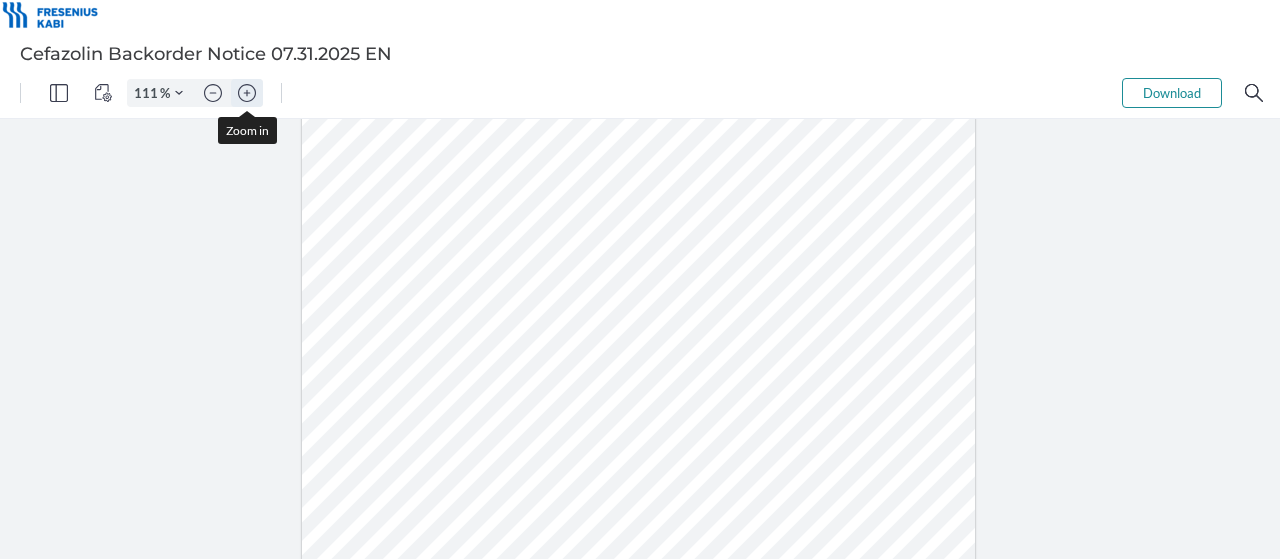 click at bounding box center [247, 93] 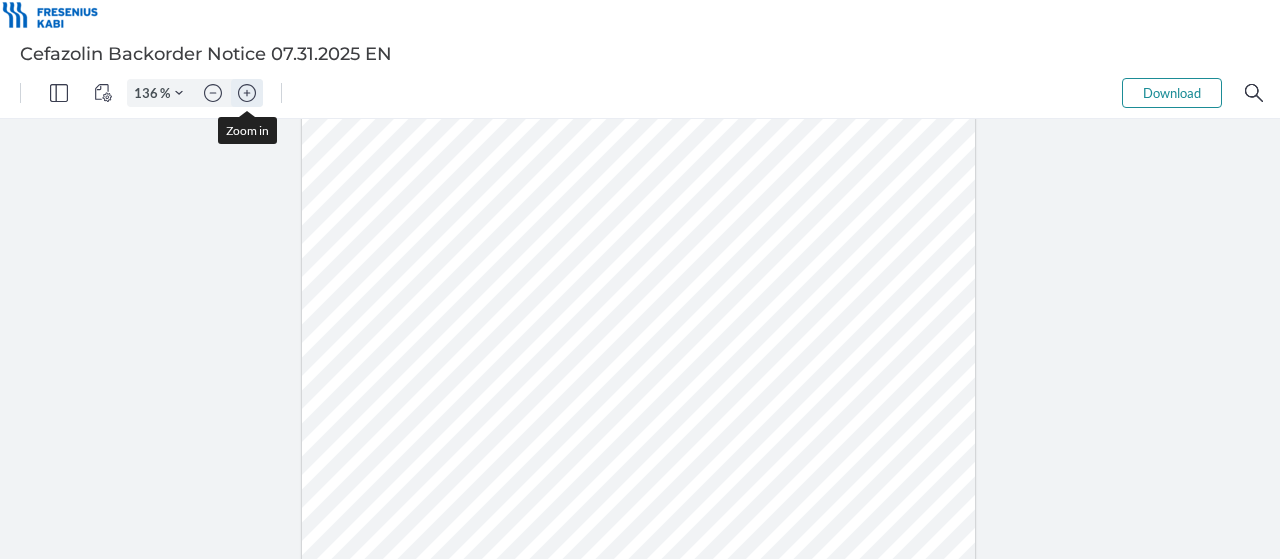 scroll, scrollTop: 284, scrollLeft: 0, axis: vertical 